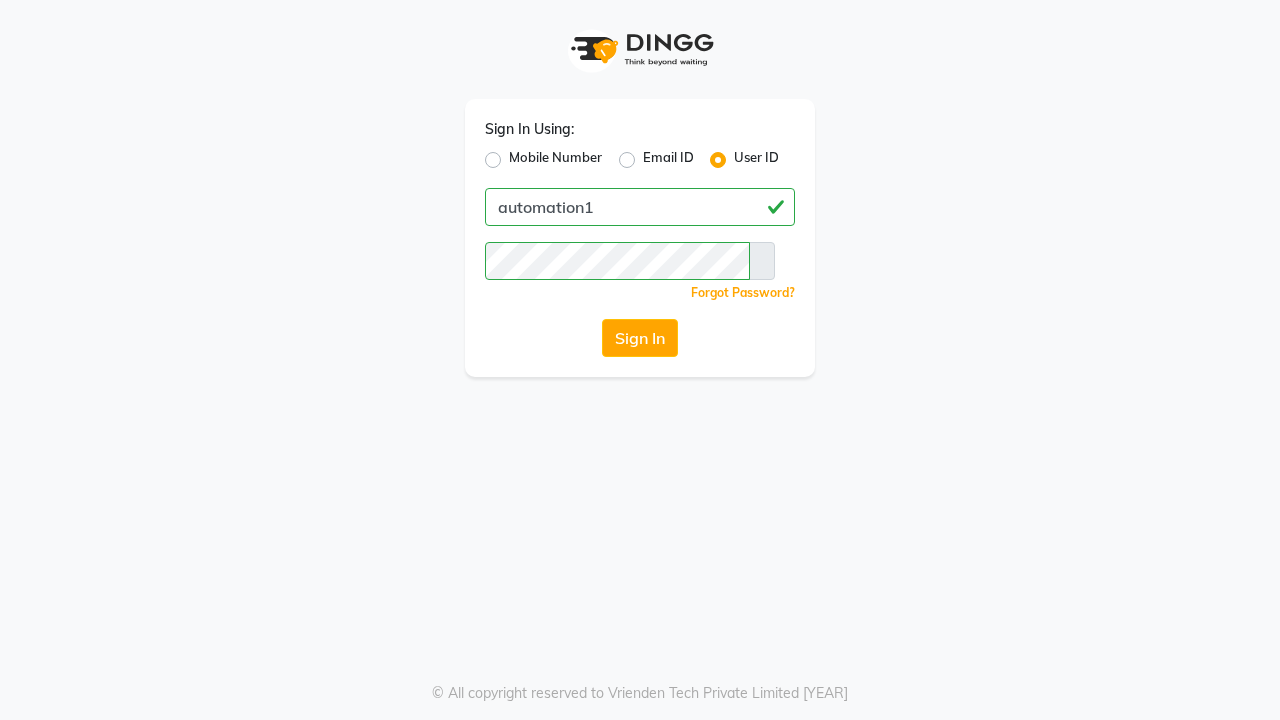 scroll, scrollTop: 0, scrollLeft: 0, axis: both 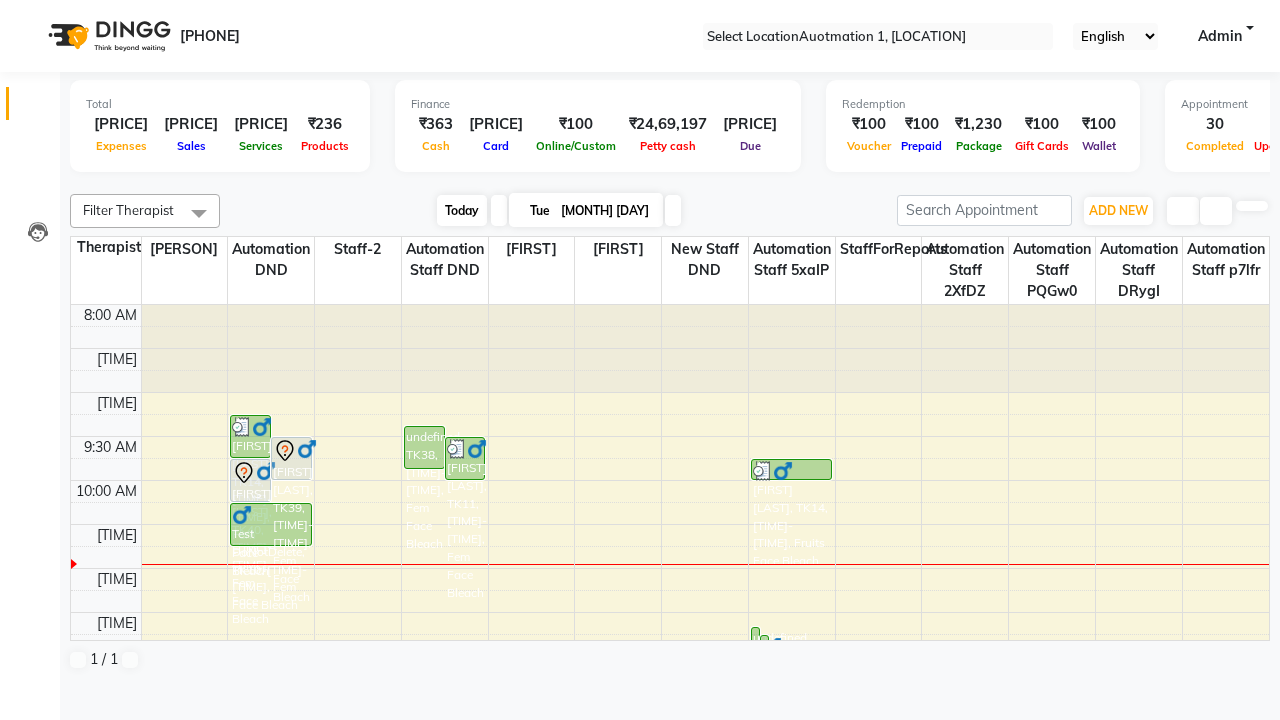 click on "Today" at bounding box center (462, 210) 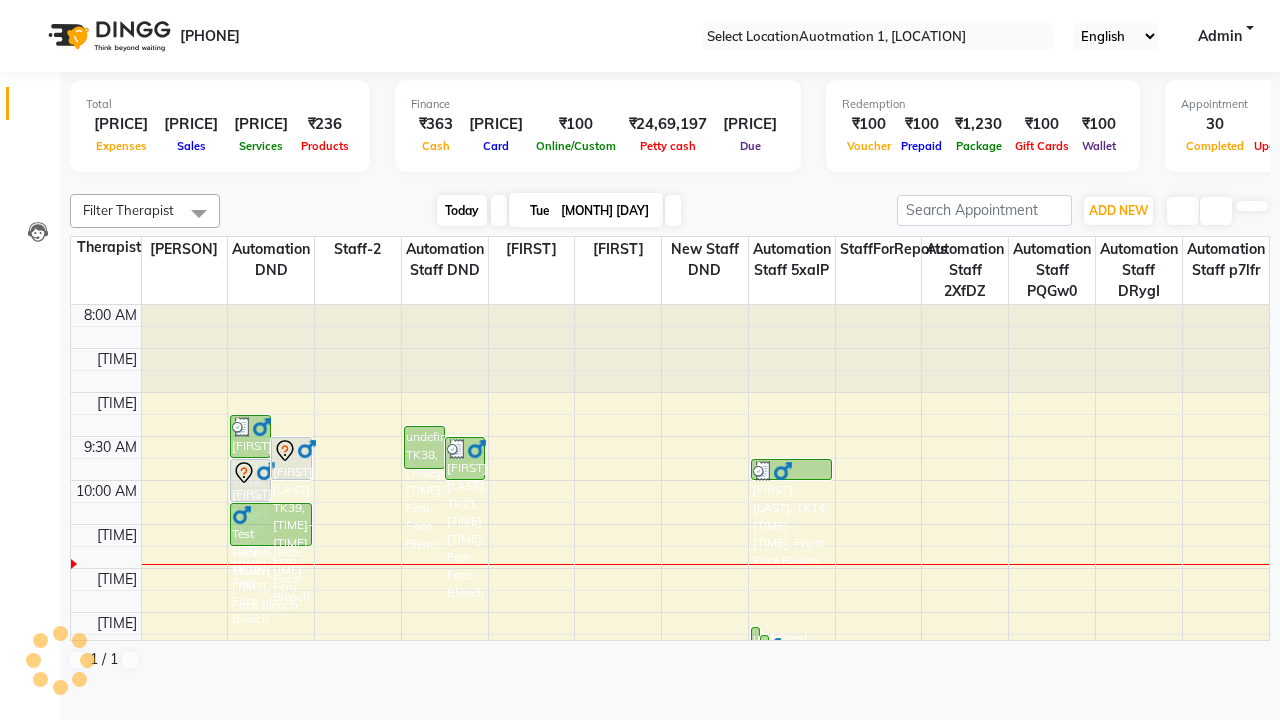 scroll, scrollTop: 177, scrollLeft: 0, axis: vertical 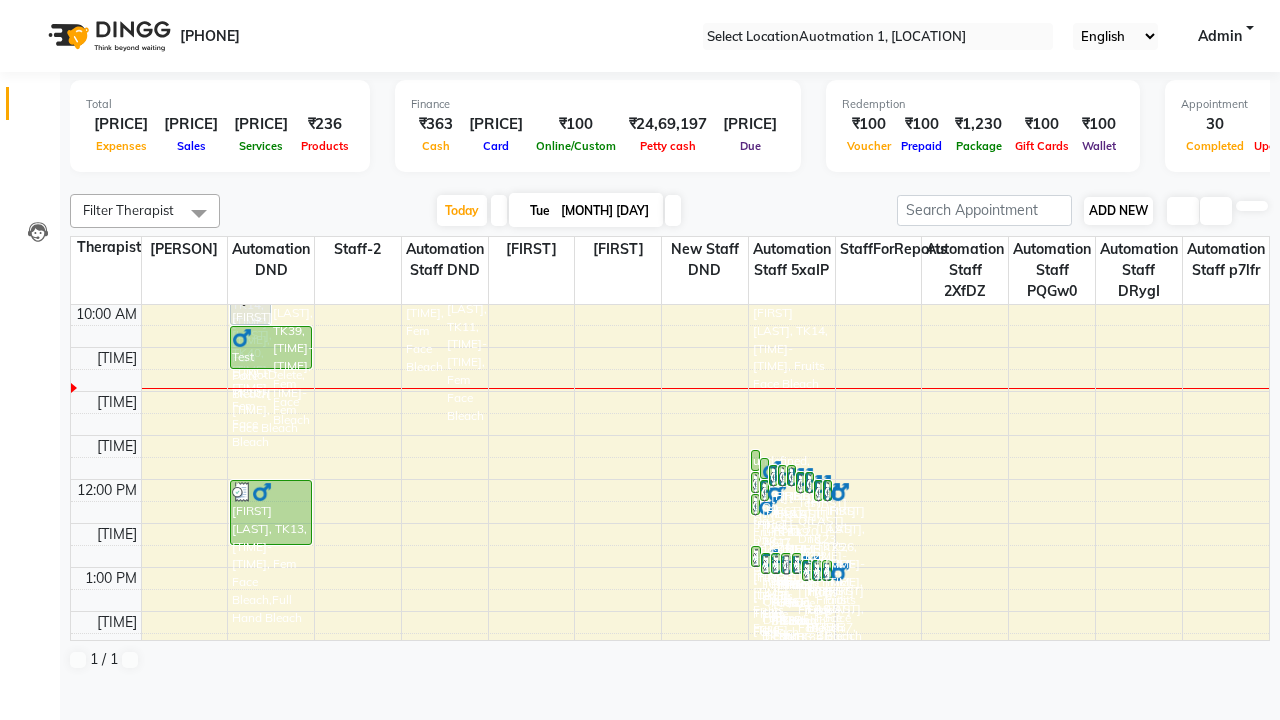 click on "ADD NEW" at bounding box center [1118, 210] 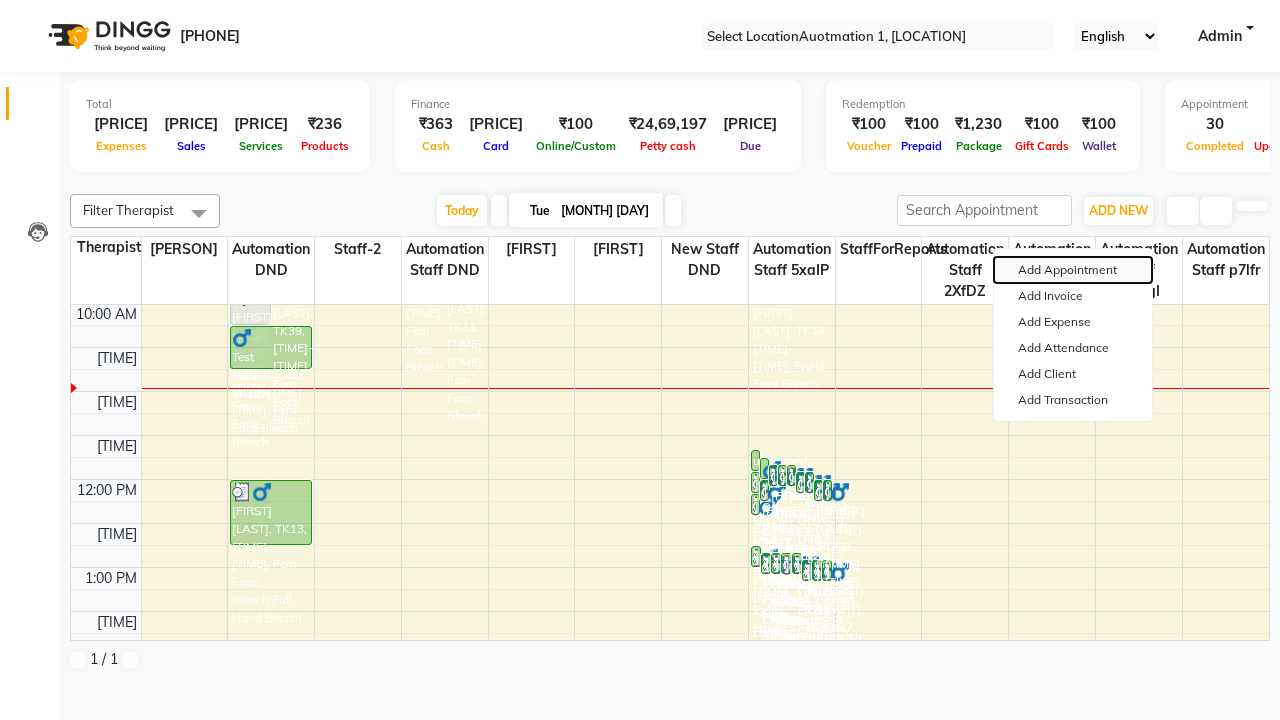 click on "Add Appointment" at bounding box center [1073, 270] 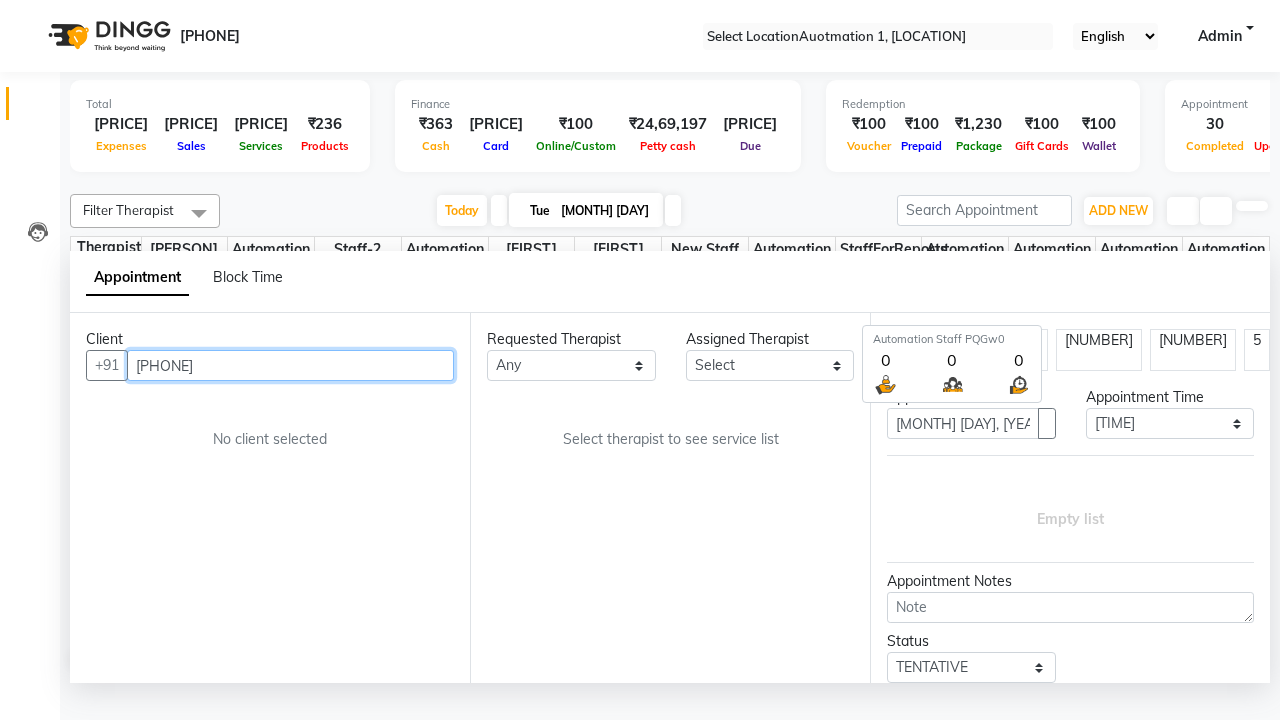 scroll, scrollTop: 1, scrollLeft: 0, axis: vertical 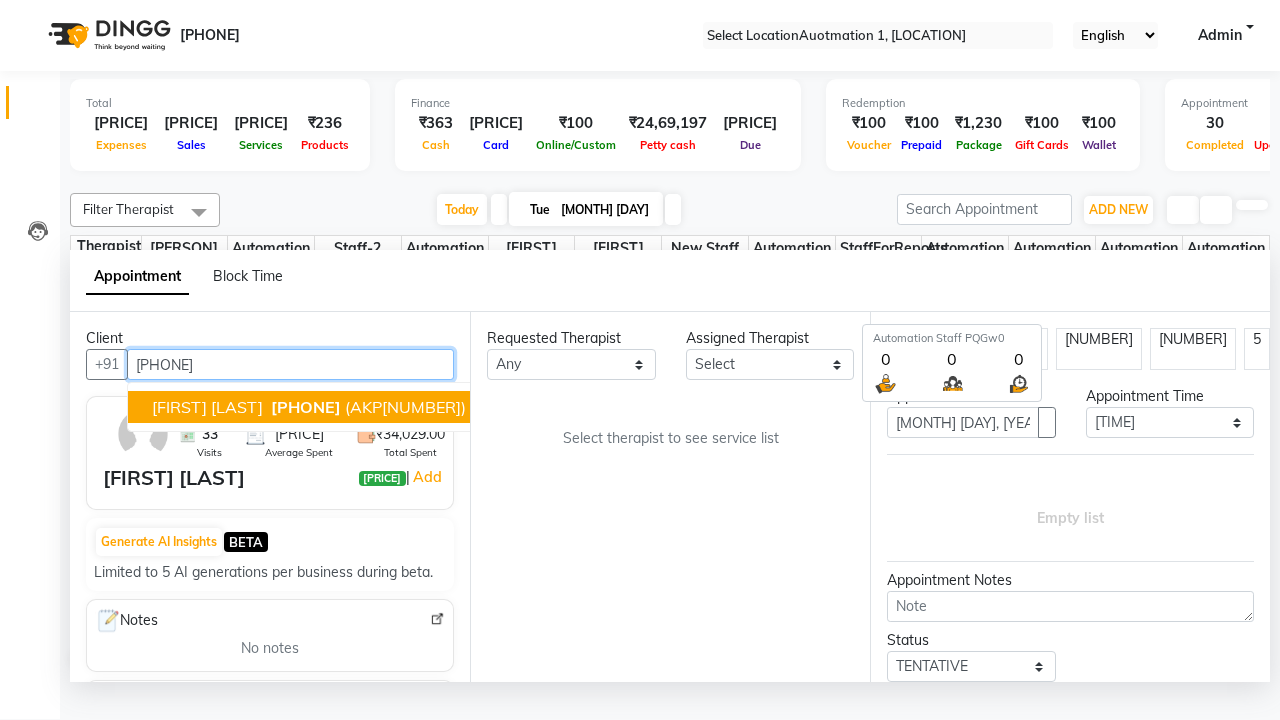 click on "[PHONE]" at bounding box center [306, 407] 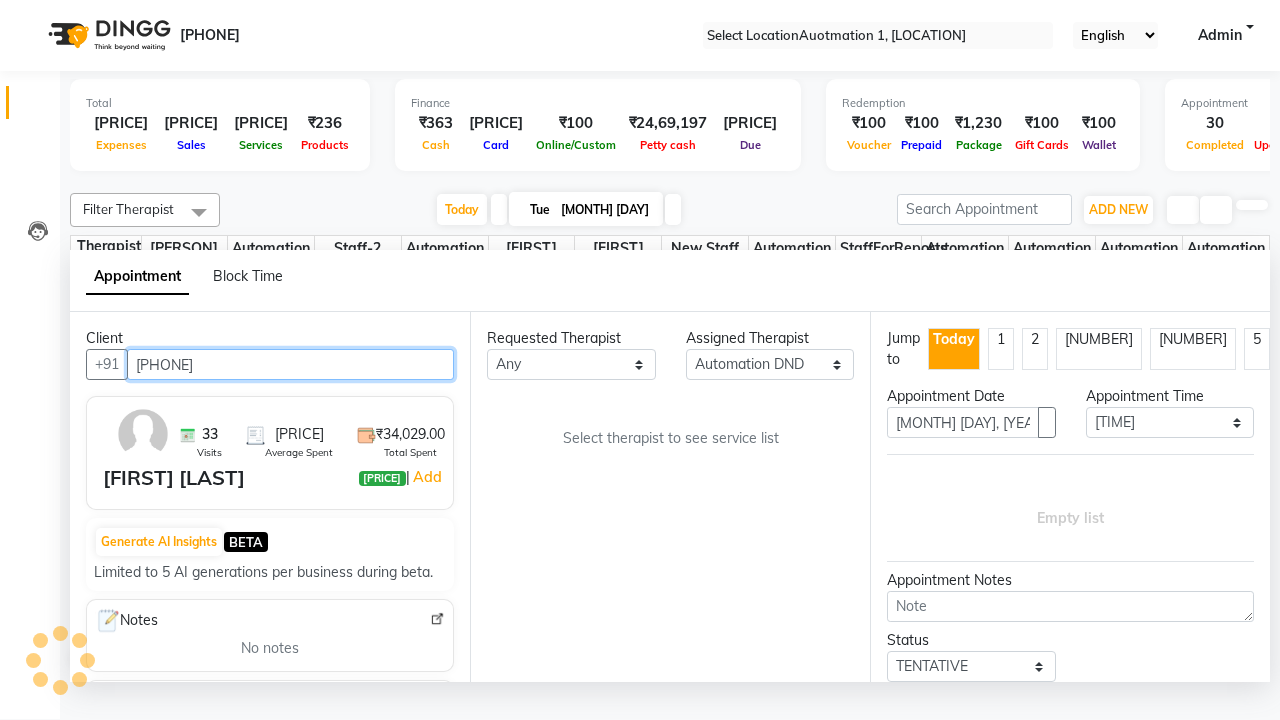 scroll, scrollTop: 0, scrollLeft: 0, axis: both 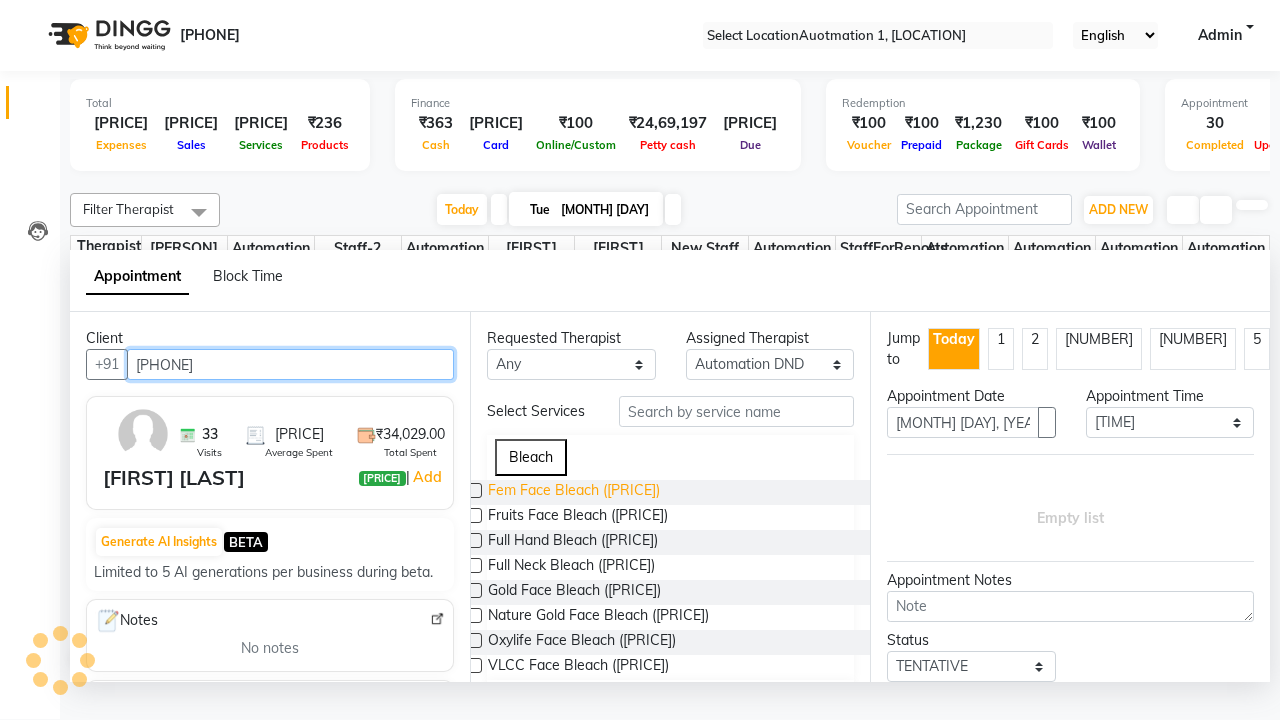 type on "[PHONE]" 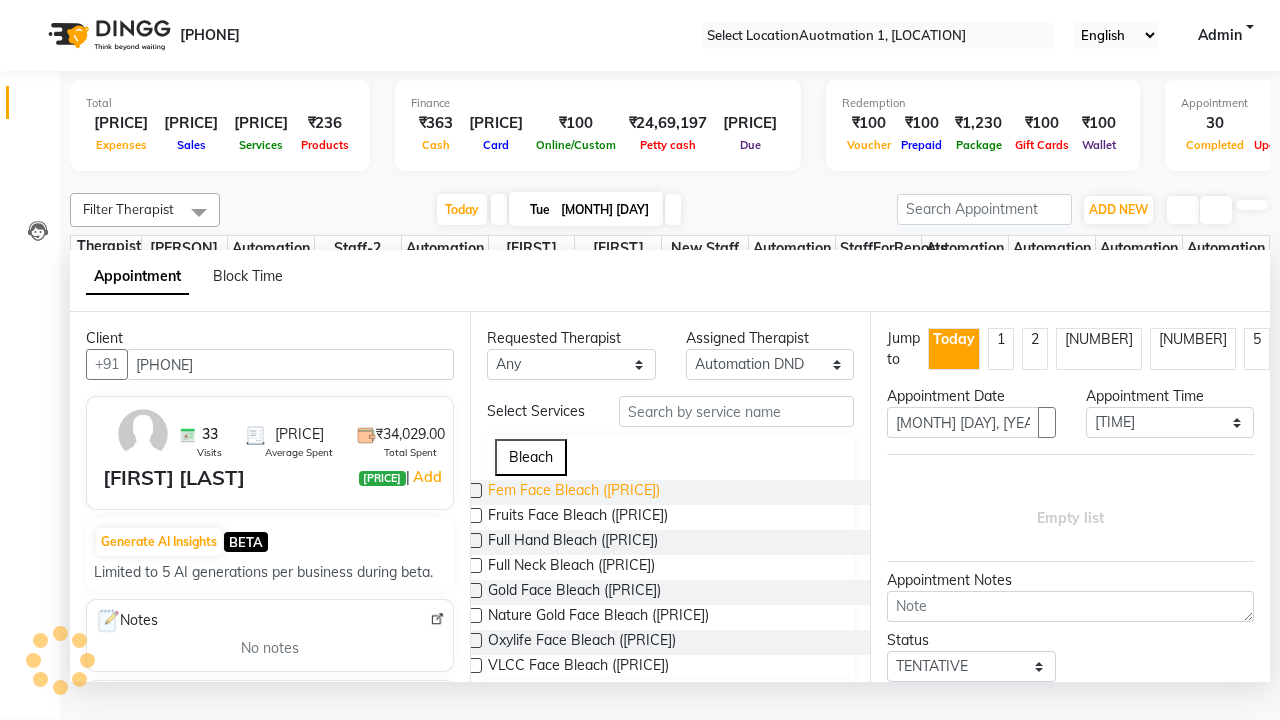 click on "Fem Face Bleach ([PRICE])" at bounding box center (574, 492) 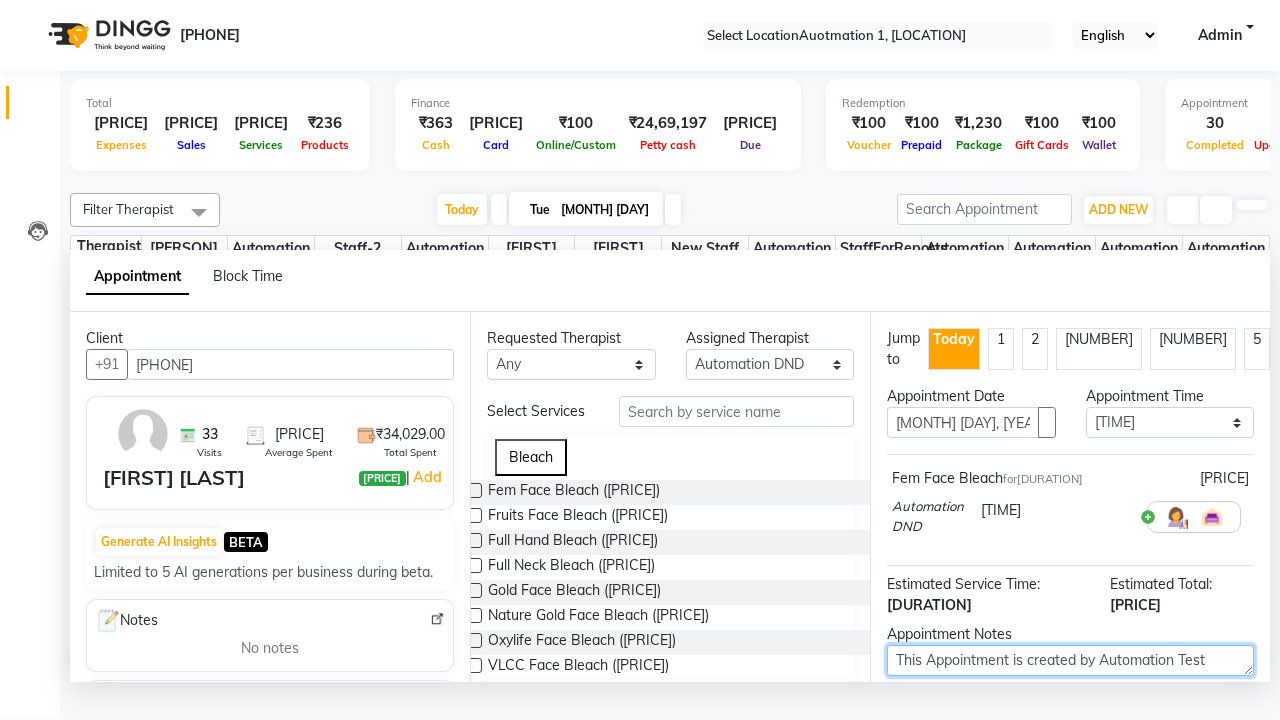 type on "This Appointment is created by Automation Test" 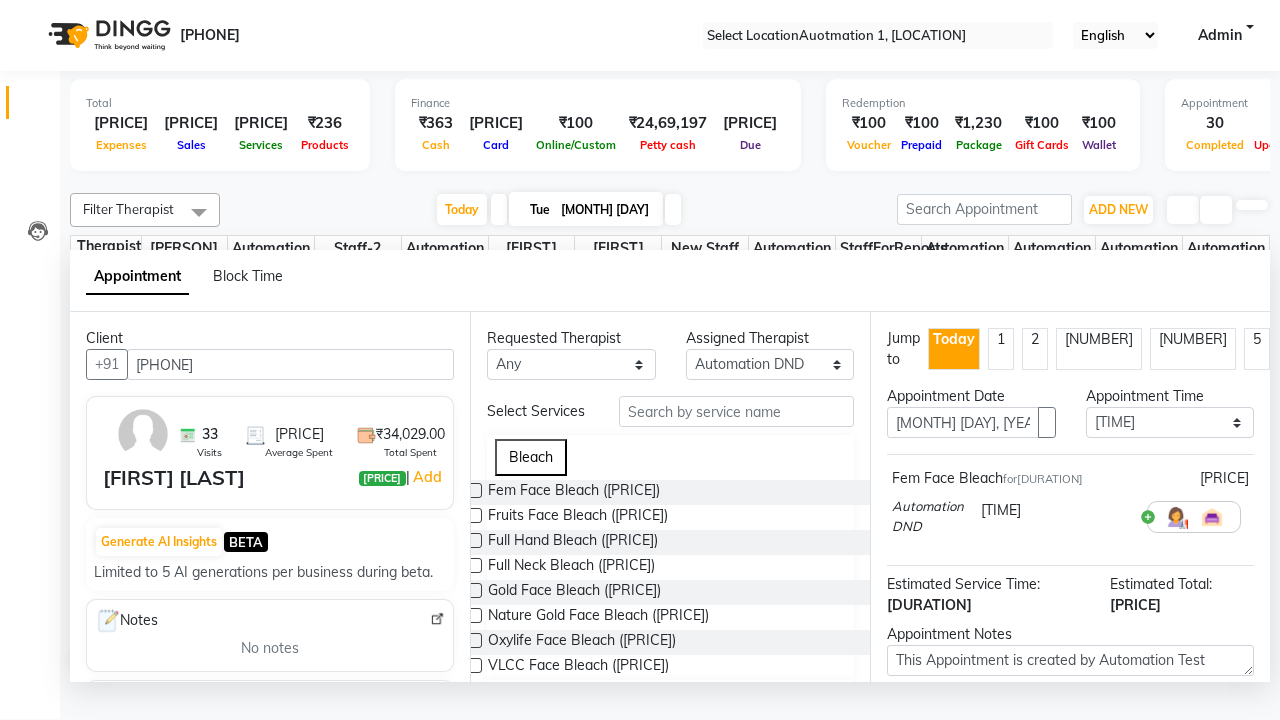 click at bounding box center (1097, 787) 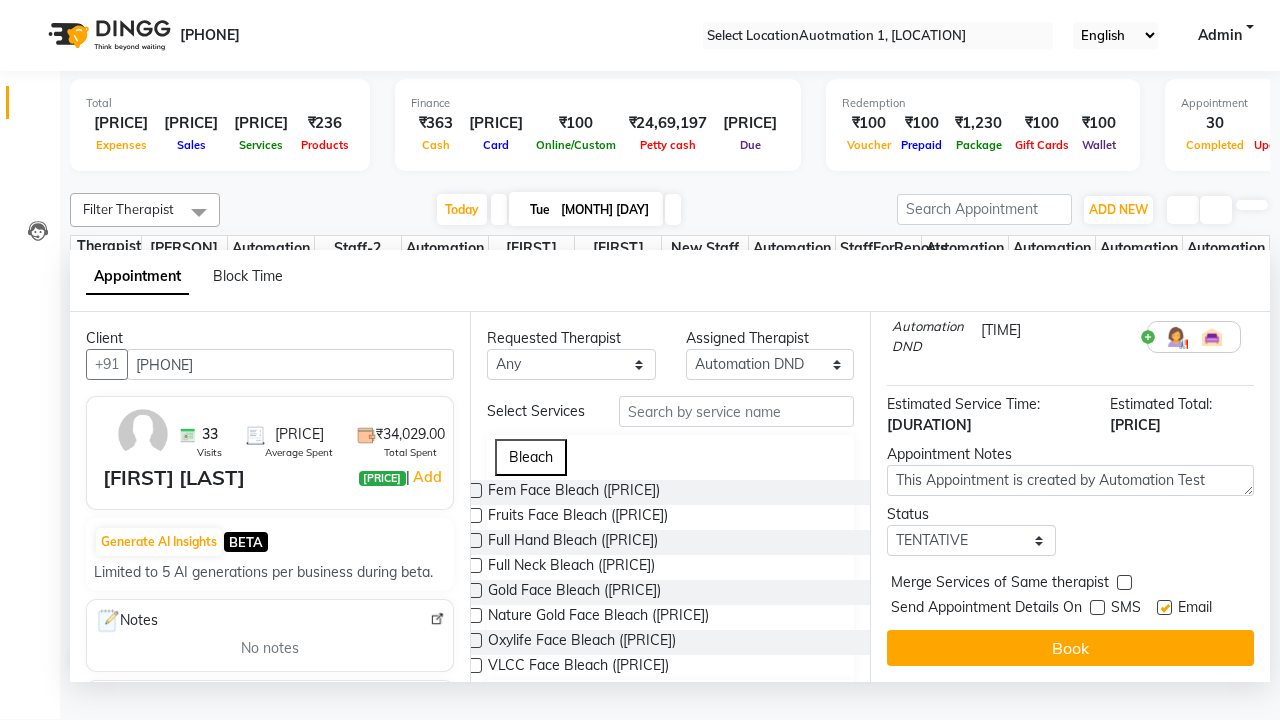 click at bounding box center [1164, 607] 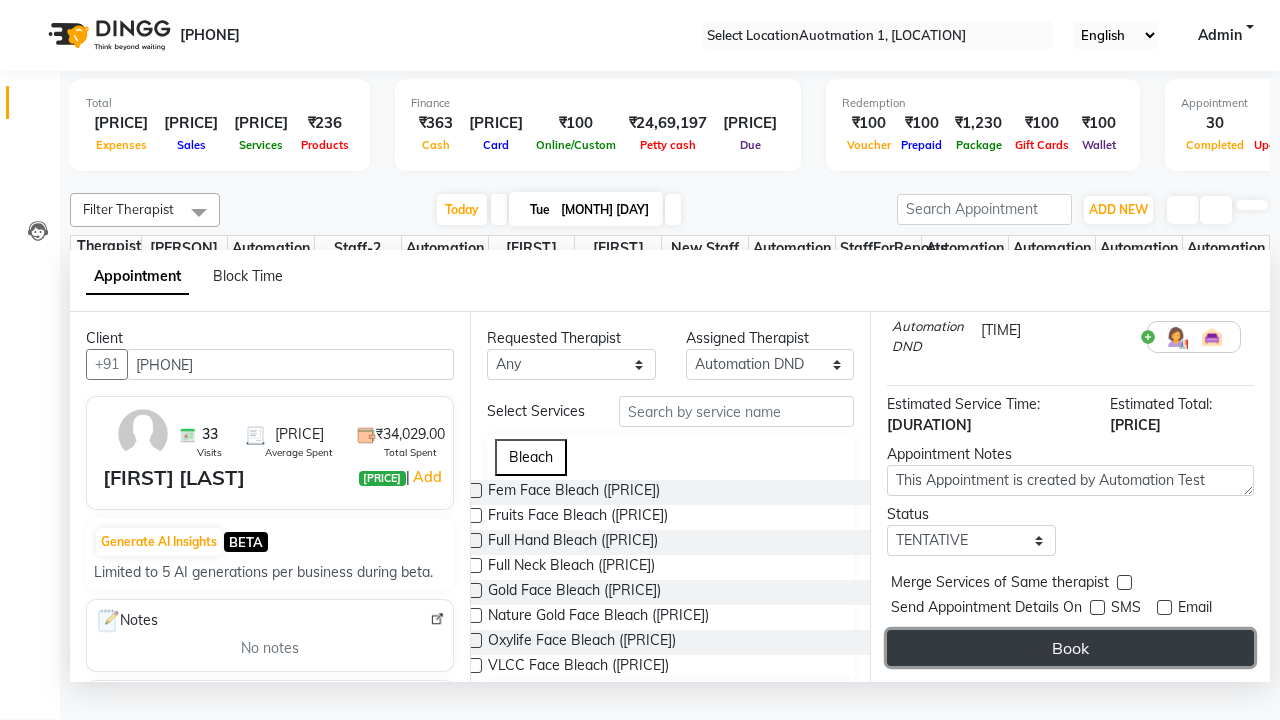 click on "Book" at bounding box center [1070, 648] 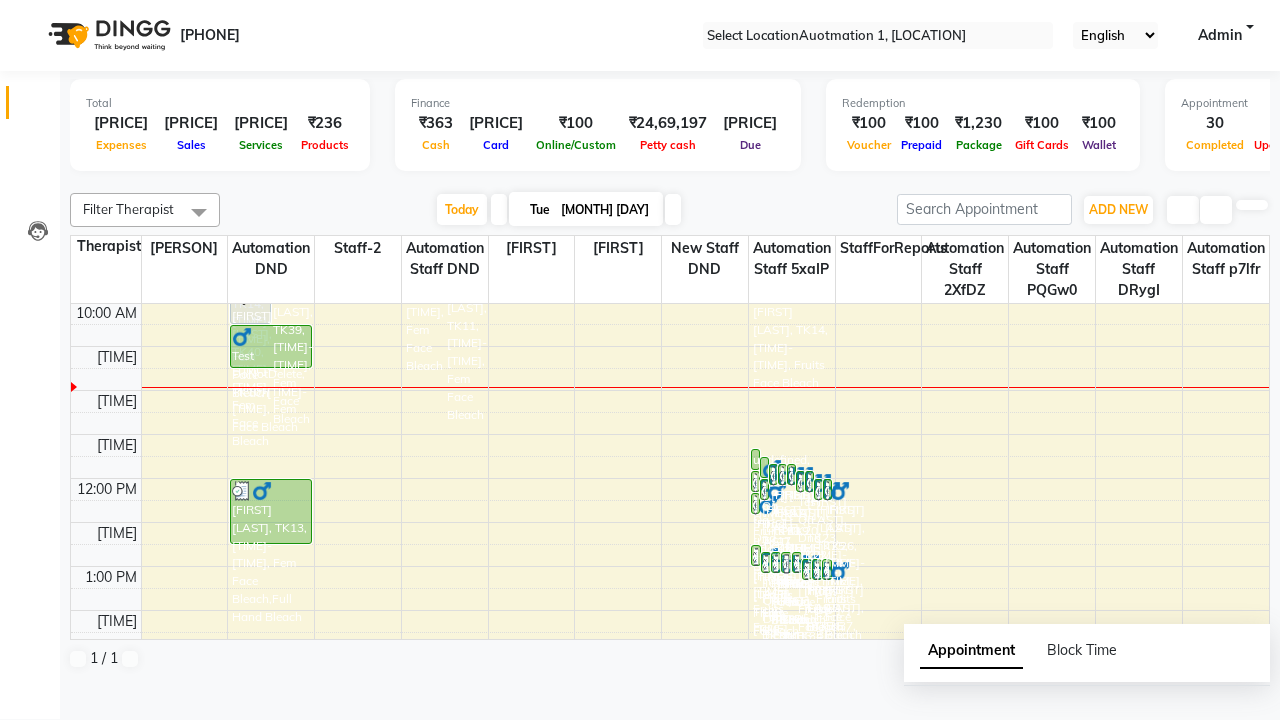 scroll, scrollTop: 0, scrollLeft: 0, axis: both 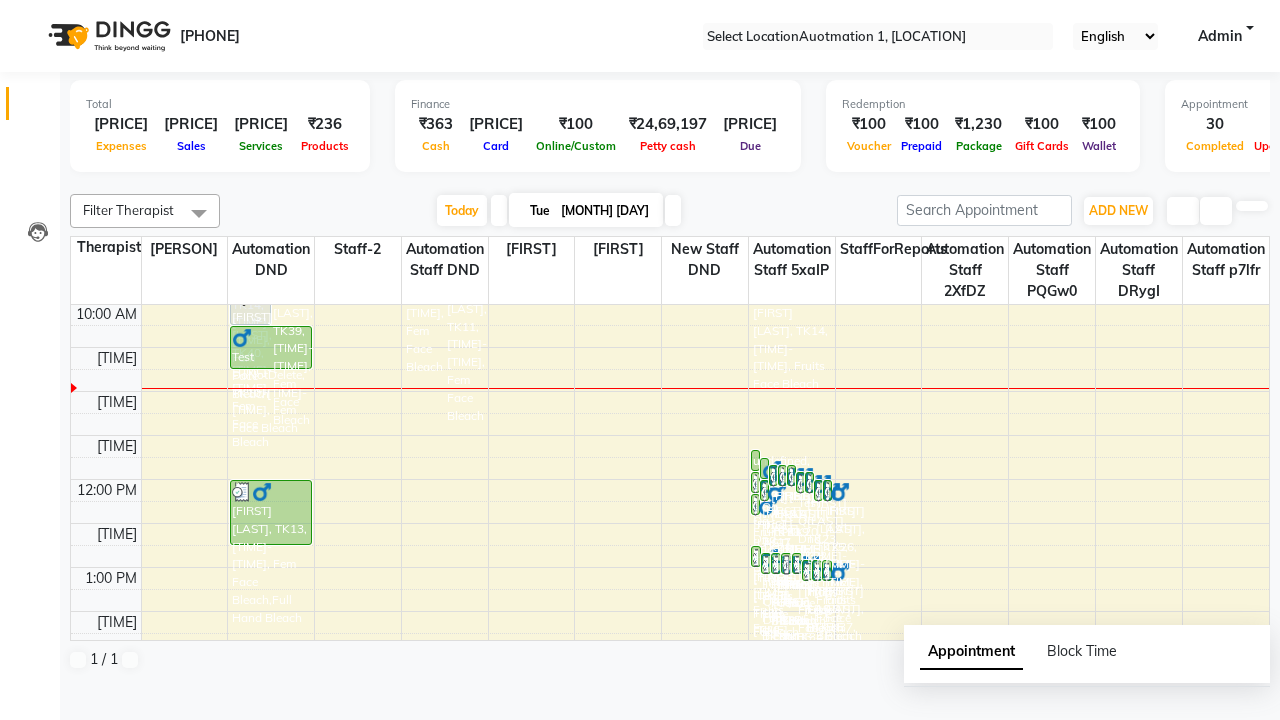 click on "Success" at bounding box center [640, 751] 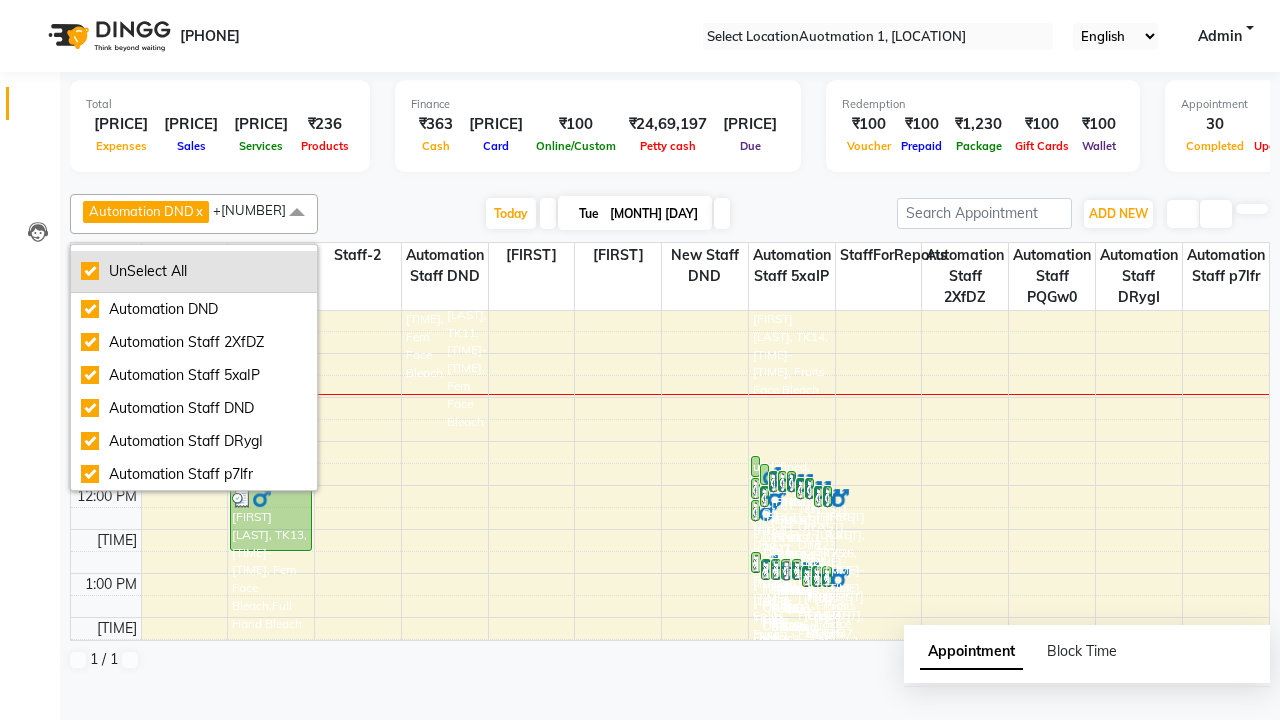 click on "UnSelect All" at bounding box center (194, 271) 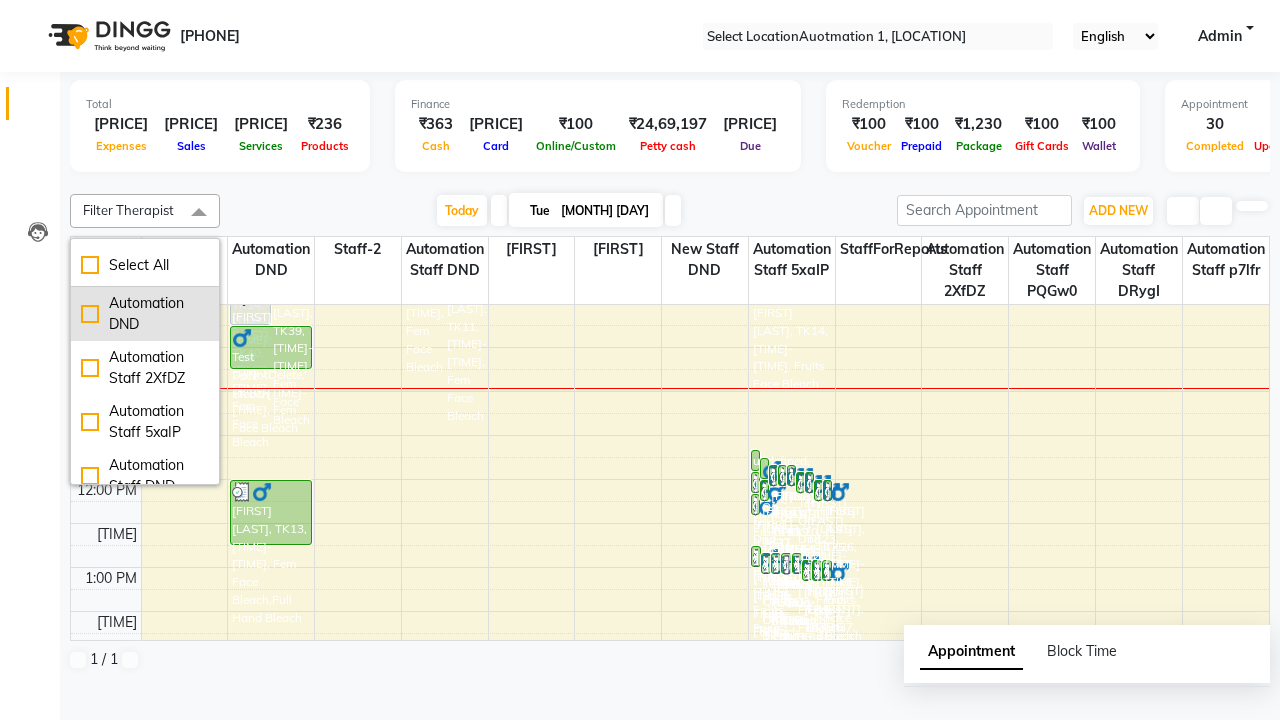 click on "Automation DND" at bounding box center (145, 314) 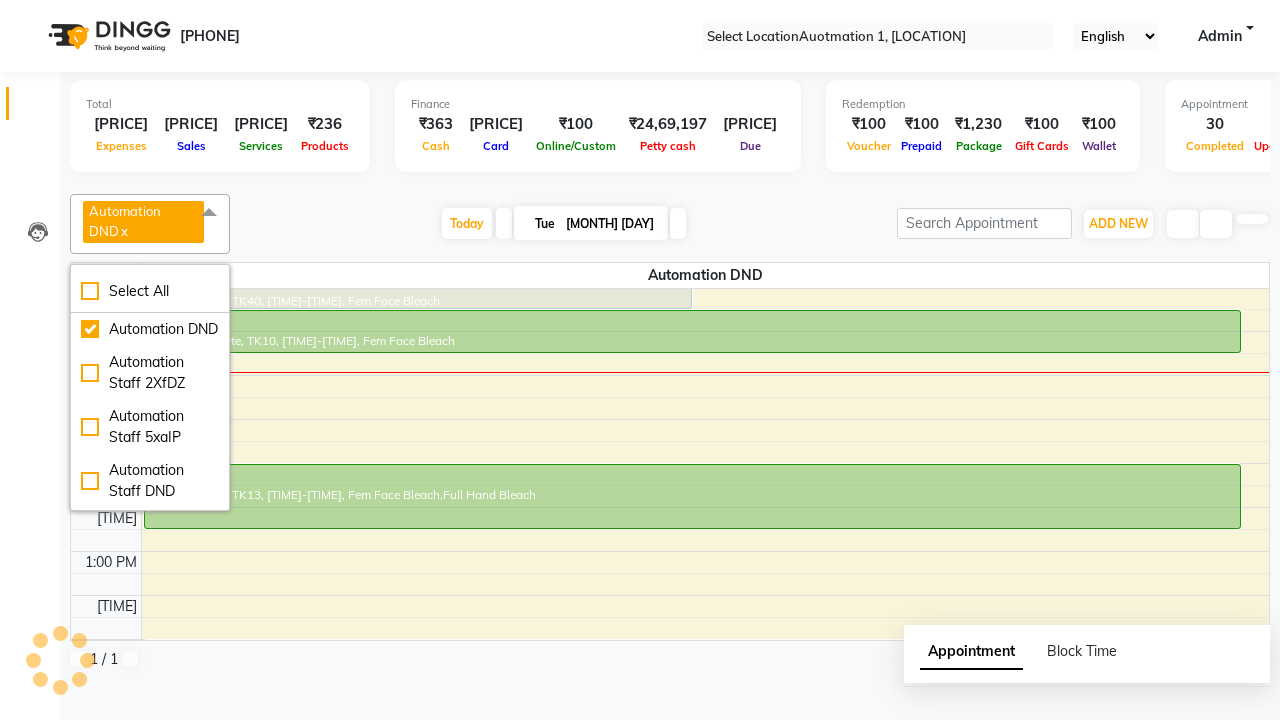 click at bounding box center [209, 213] 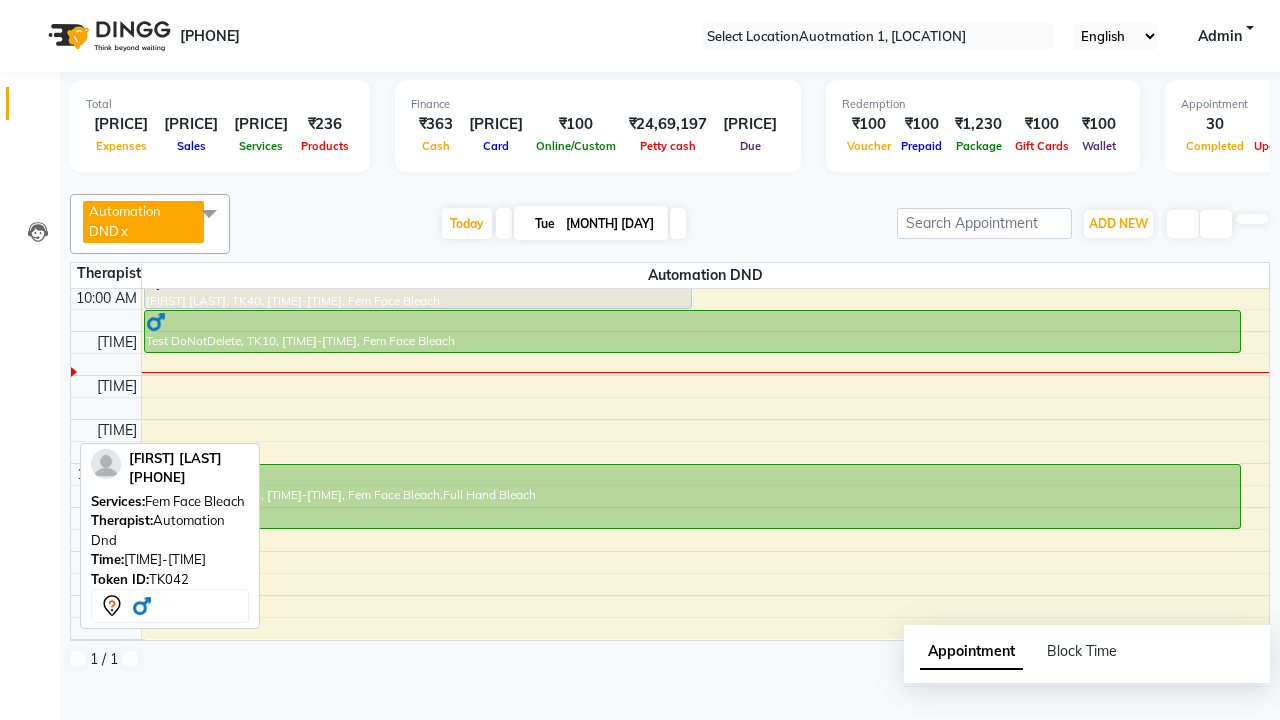scroll, scrollTop: 374, scrollLeft: 0, axis: vertical 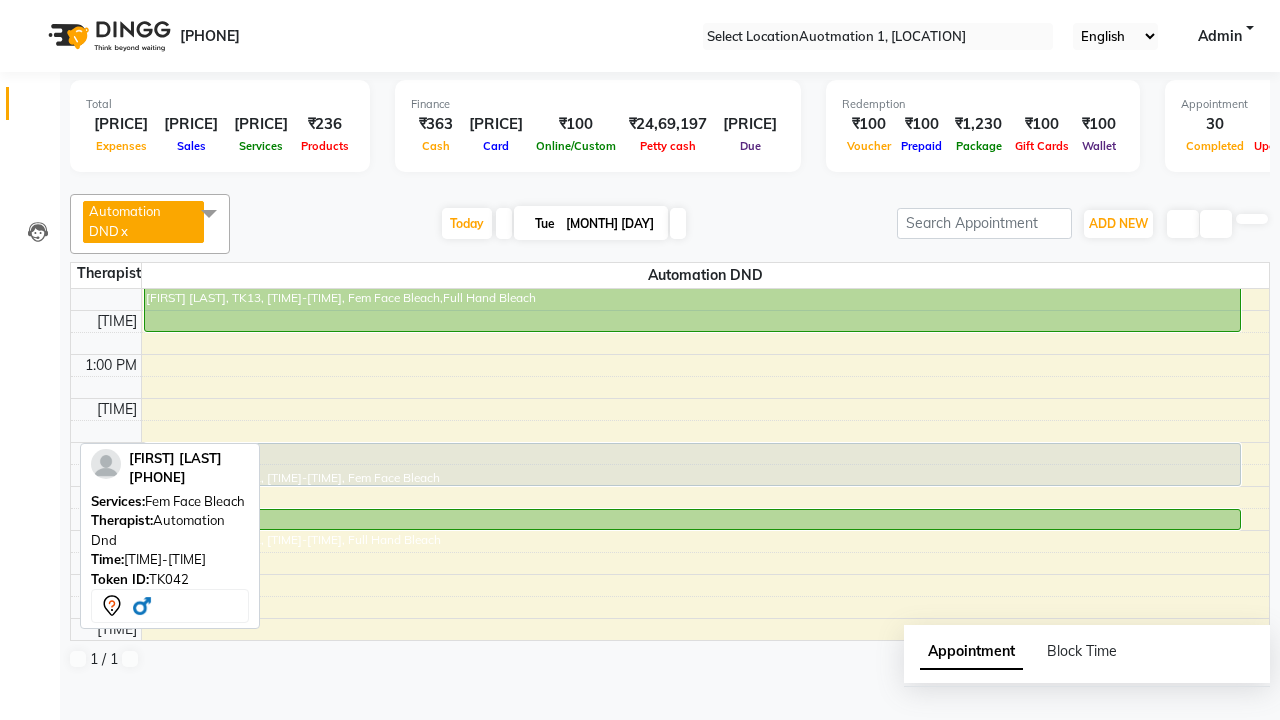 click at bounding box center (692, 457) 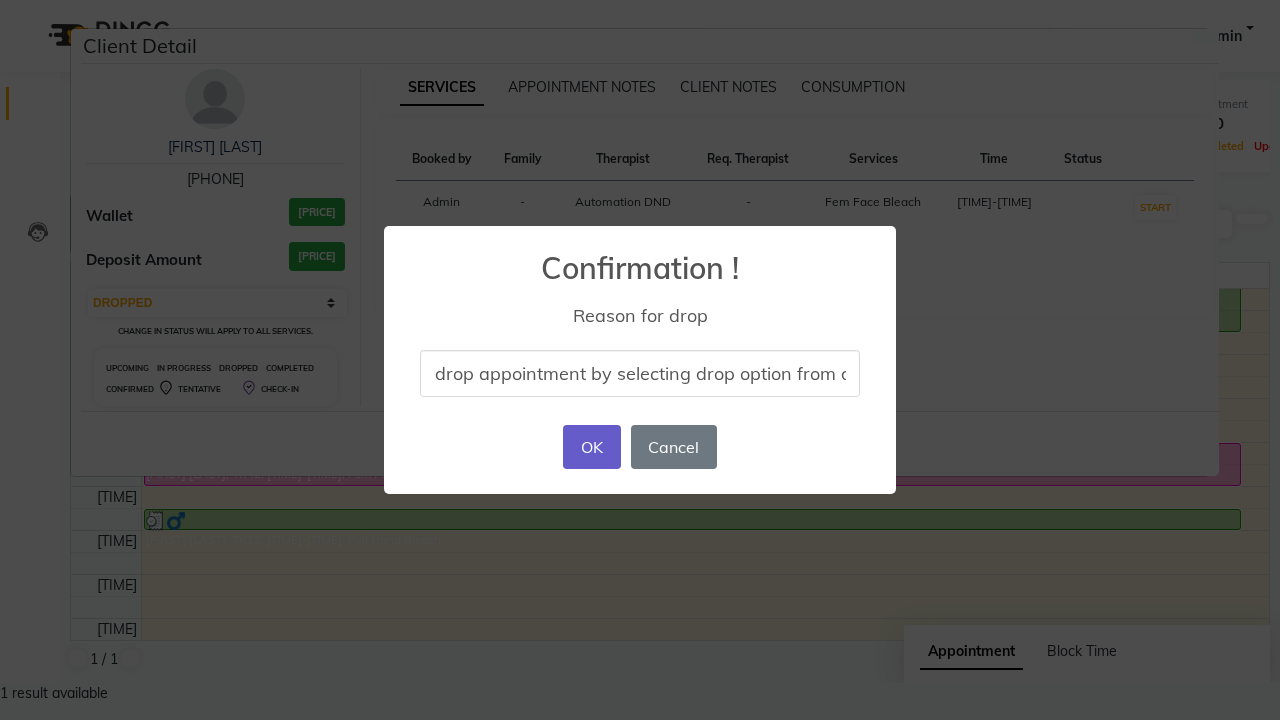 type on "drop appointment by selecting drop option from dropdown" 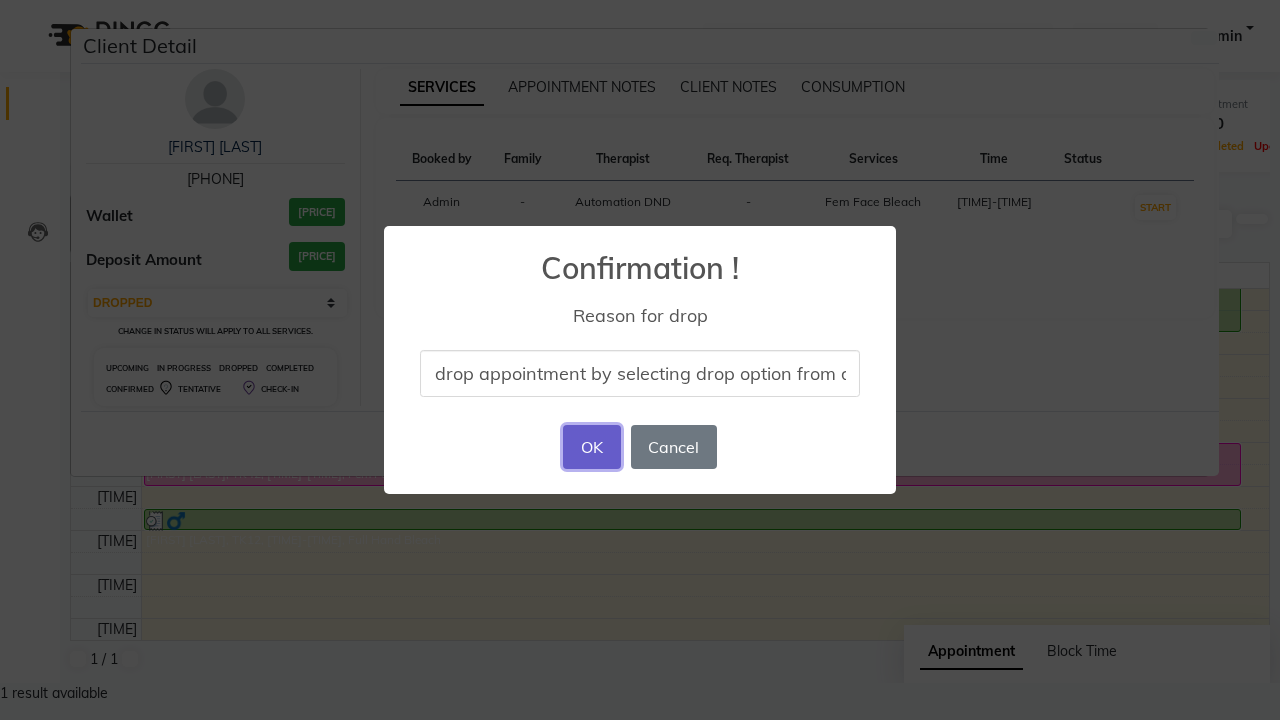 click on "OK" at bounding box center [591, 447] 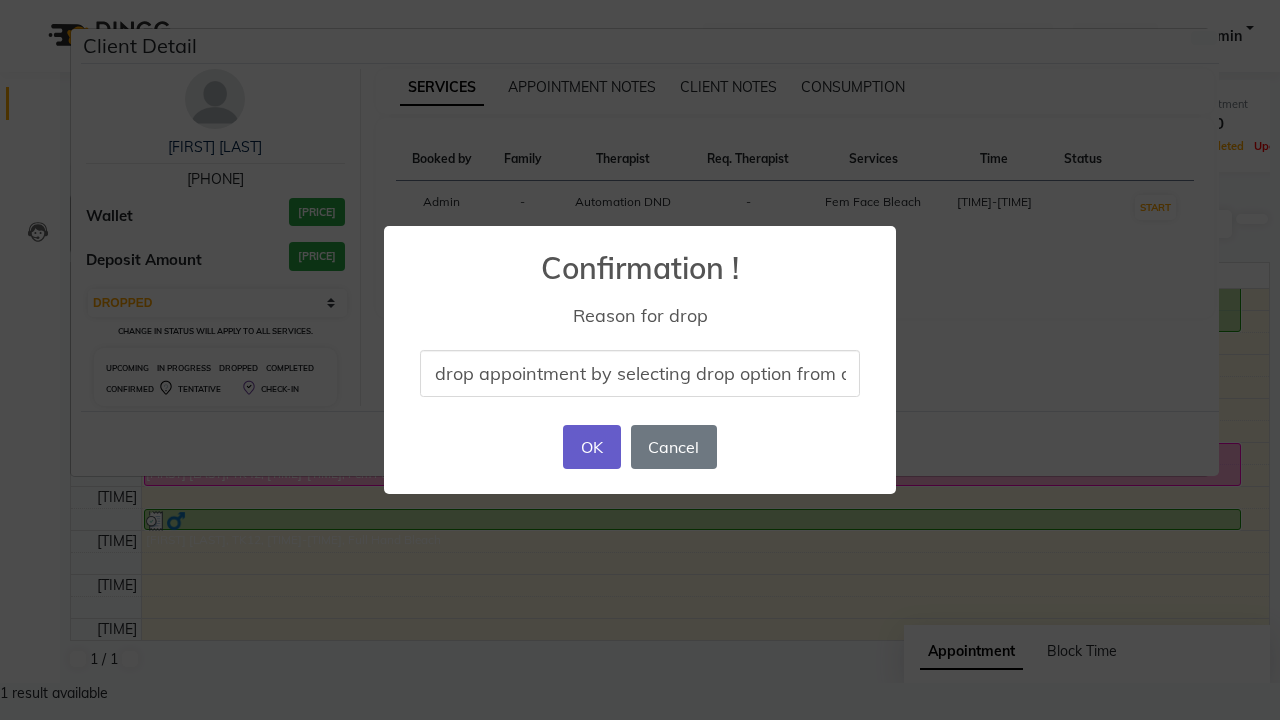 scroll, scrollTop: 0, scrollLeft: 0, axis: both 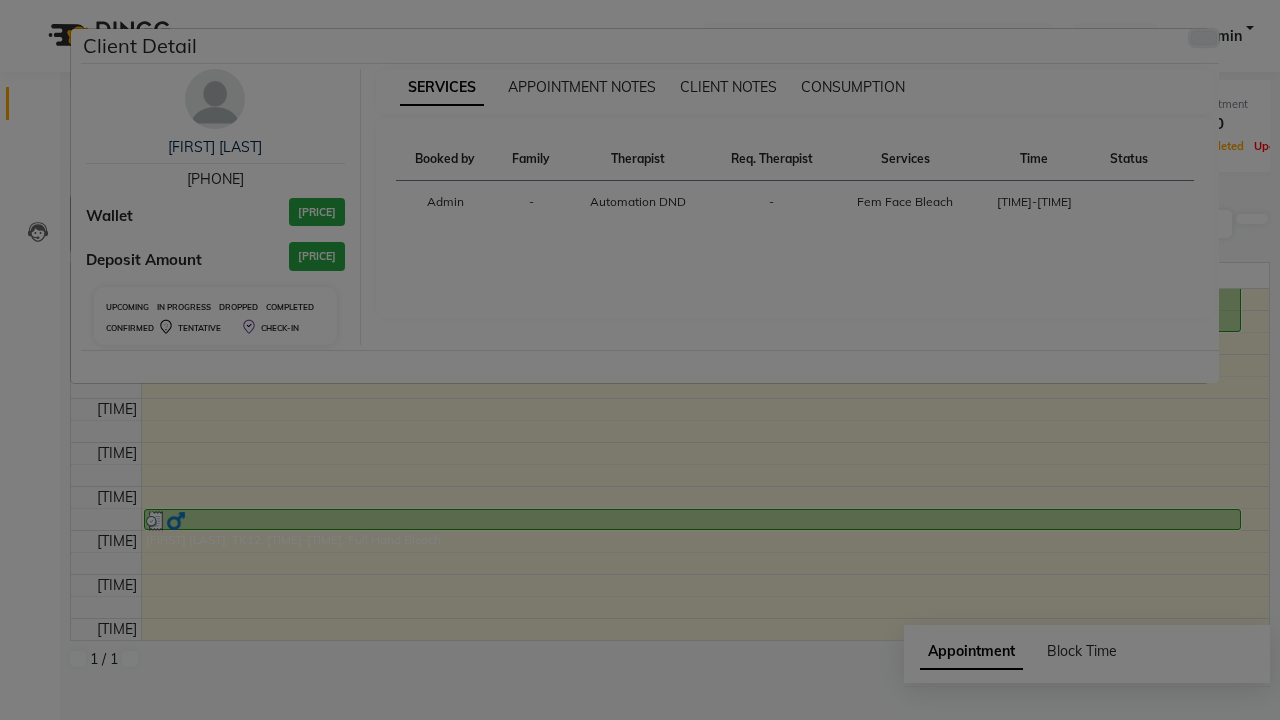 click at bounding box center [1204, 38] 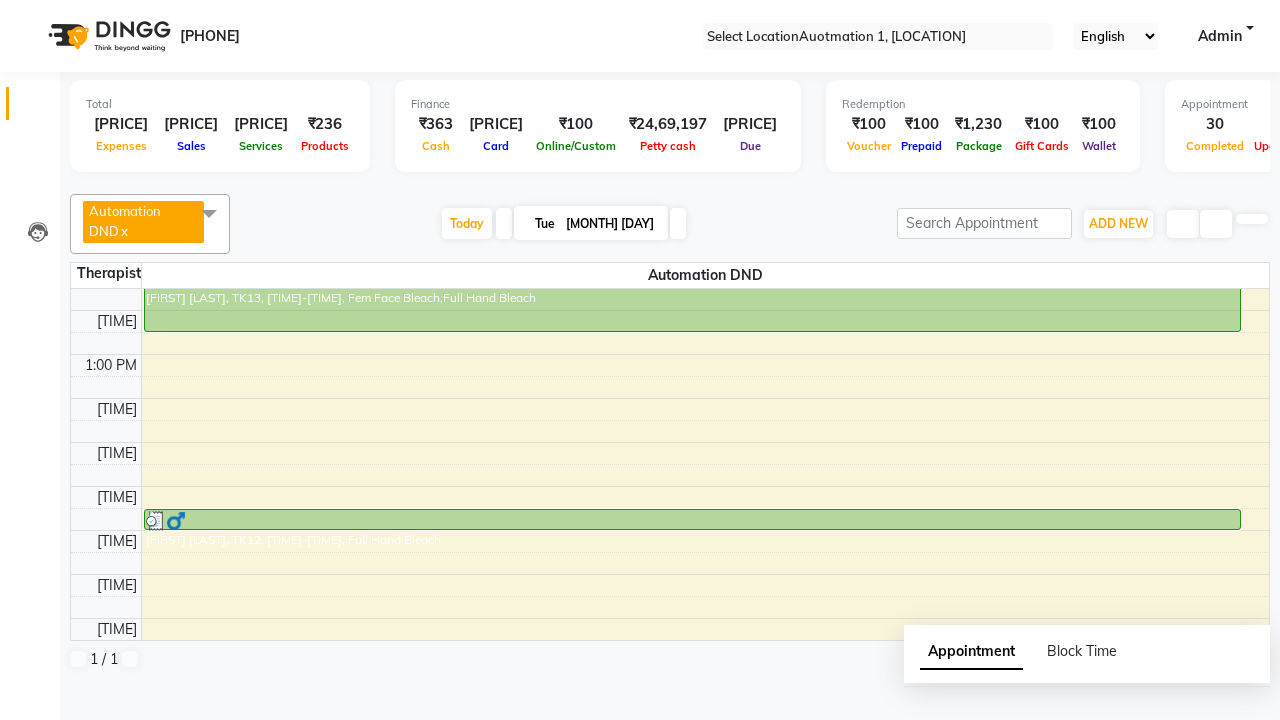 click at bounding box center (209, 213) 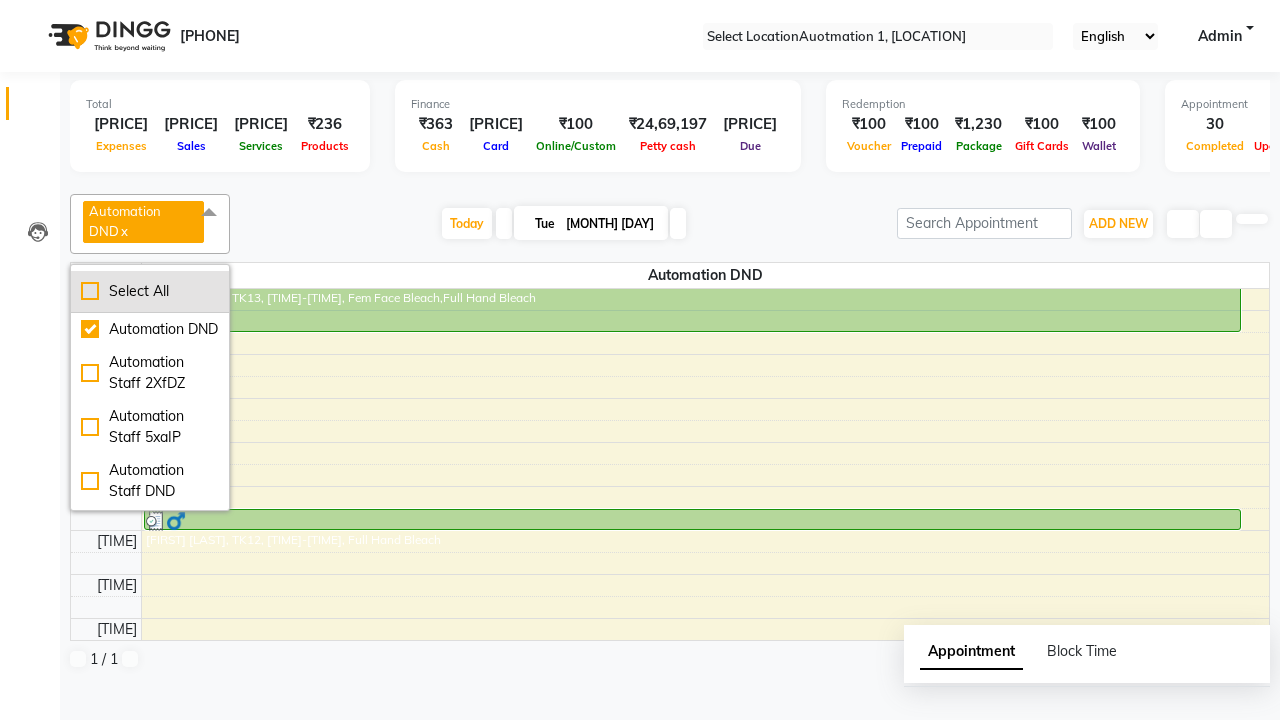 click on "Select All" at bounding box center (150, 291) 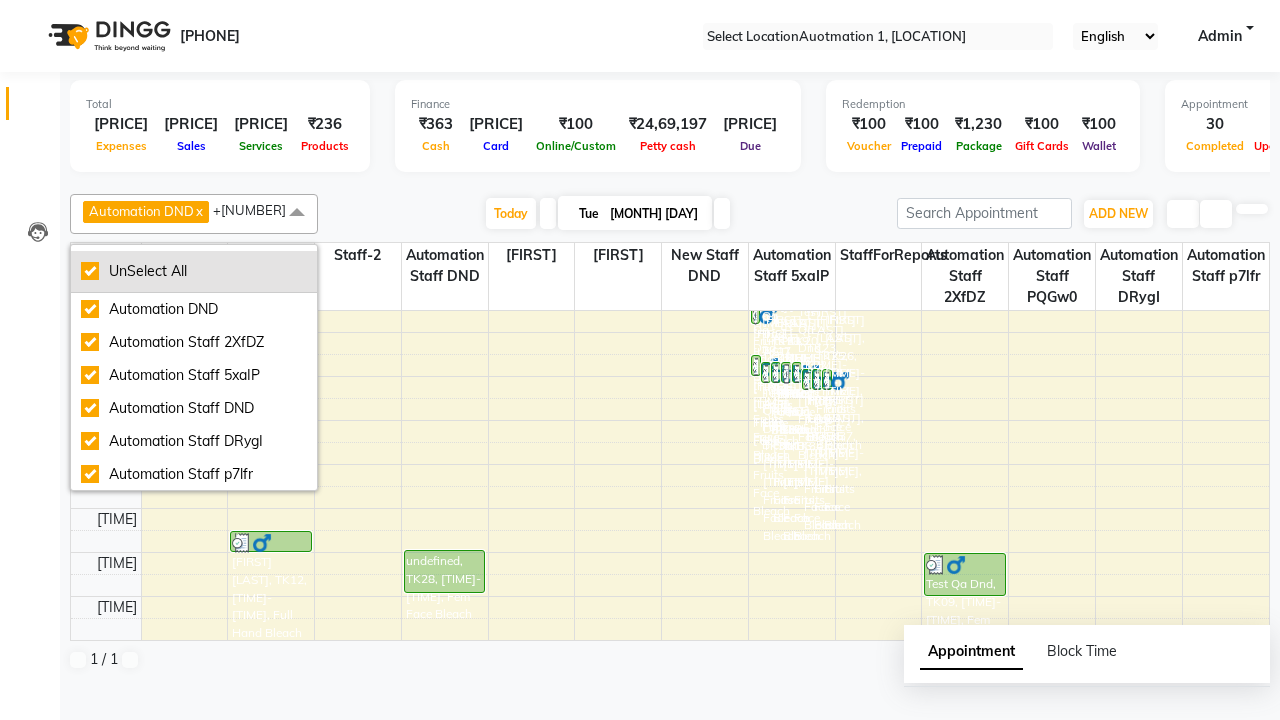 click on "UnSelect All" at bounding box center [194, 271] 